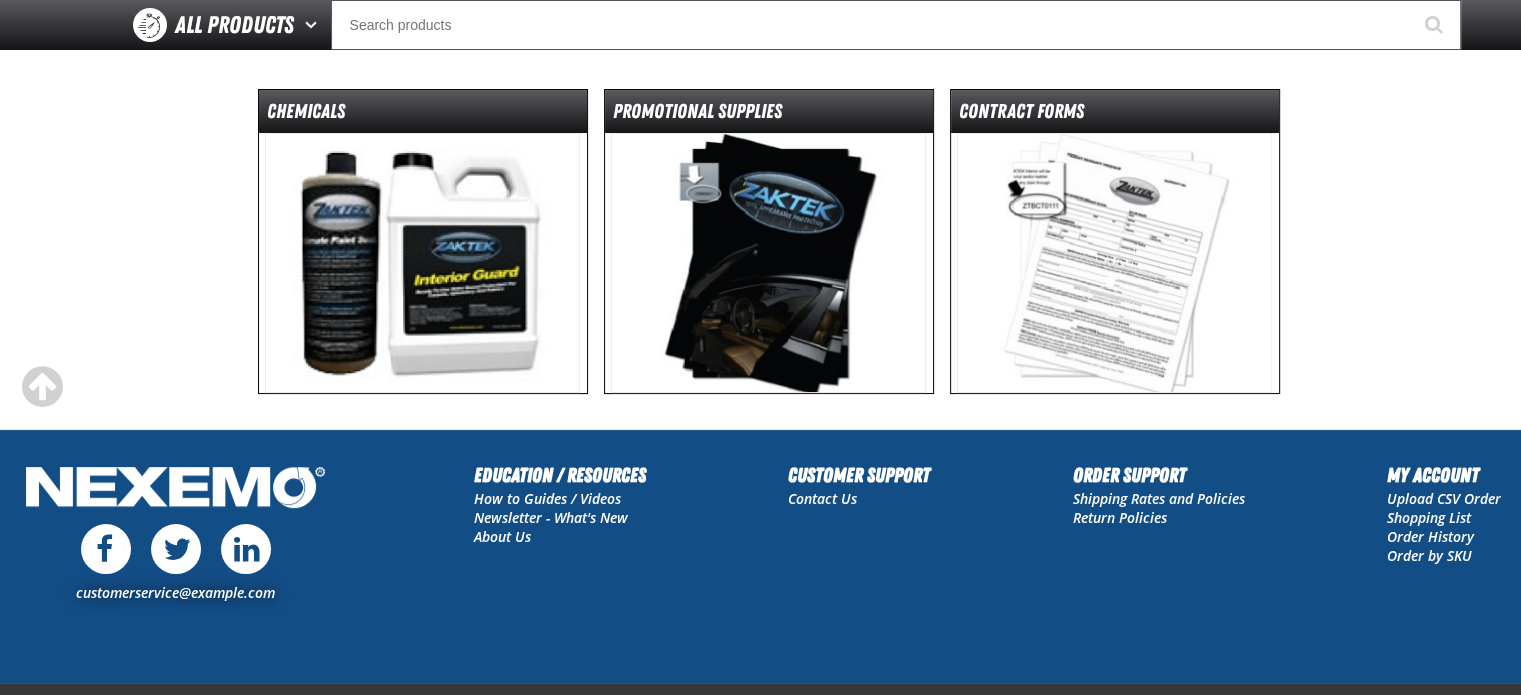 scroll, scrollTop: 30, scrollLeft: 0, axis: vertical 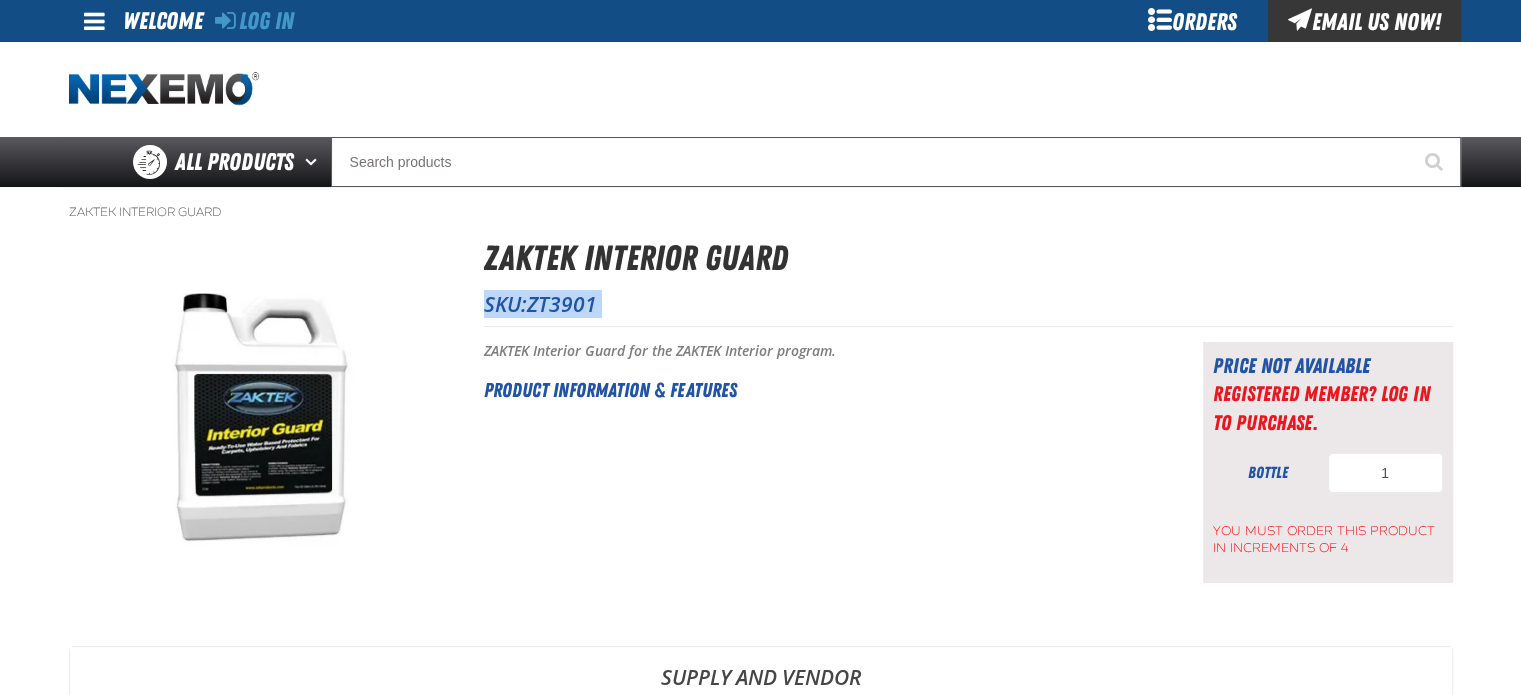 drag, startPoint x: 479, startPoint y: 262, endPoint x: 909, endPoint y: 249, distance: 430.19647 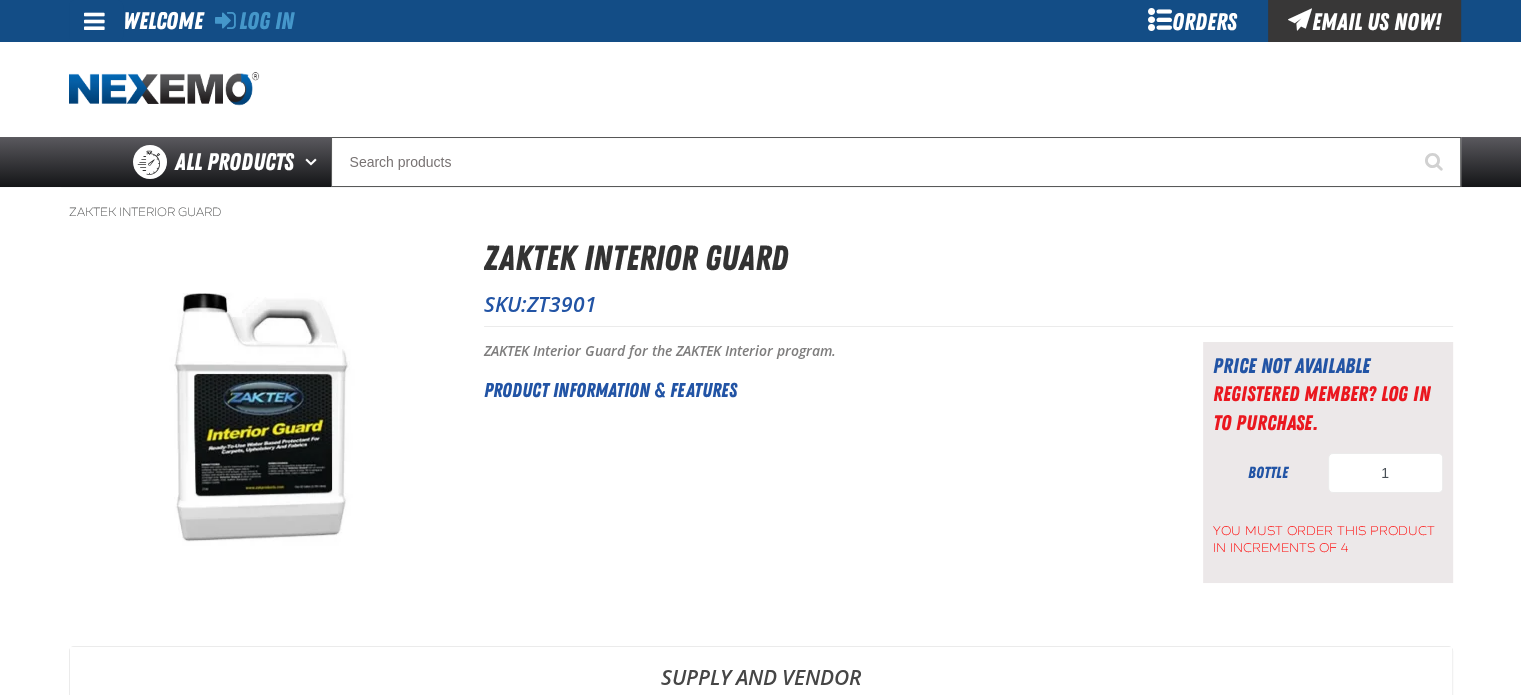 click on "Short Description:
ZAKTEK Interior Guard  for the ZAKTEK Interior program.
Product Information & Features" at bounding box center [818, 462] 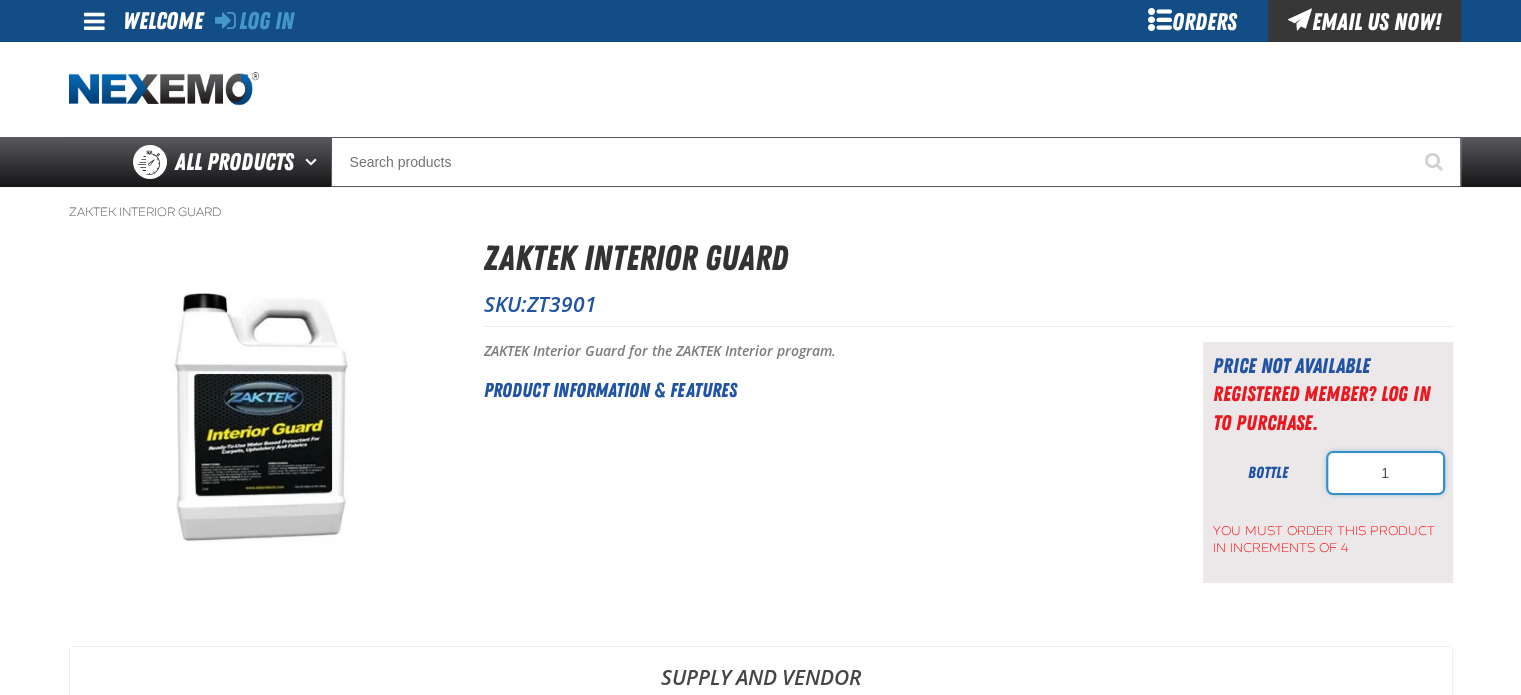 click on "1" at bounding box center (1385, 473) 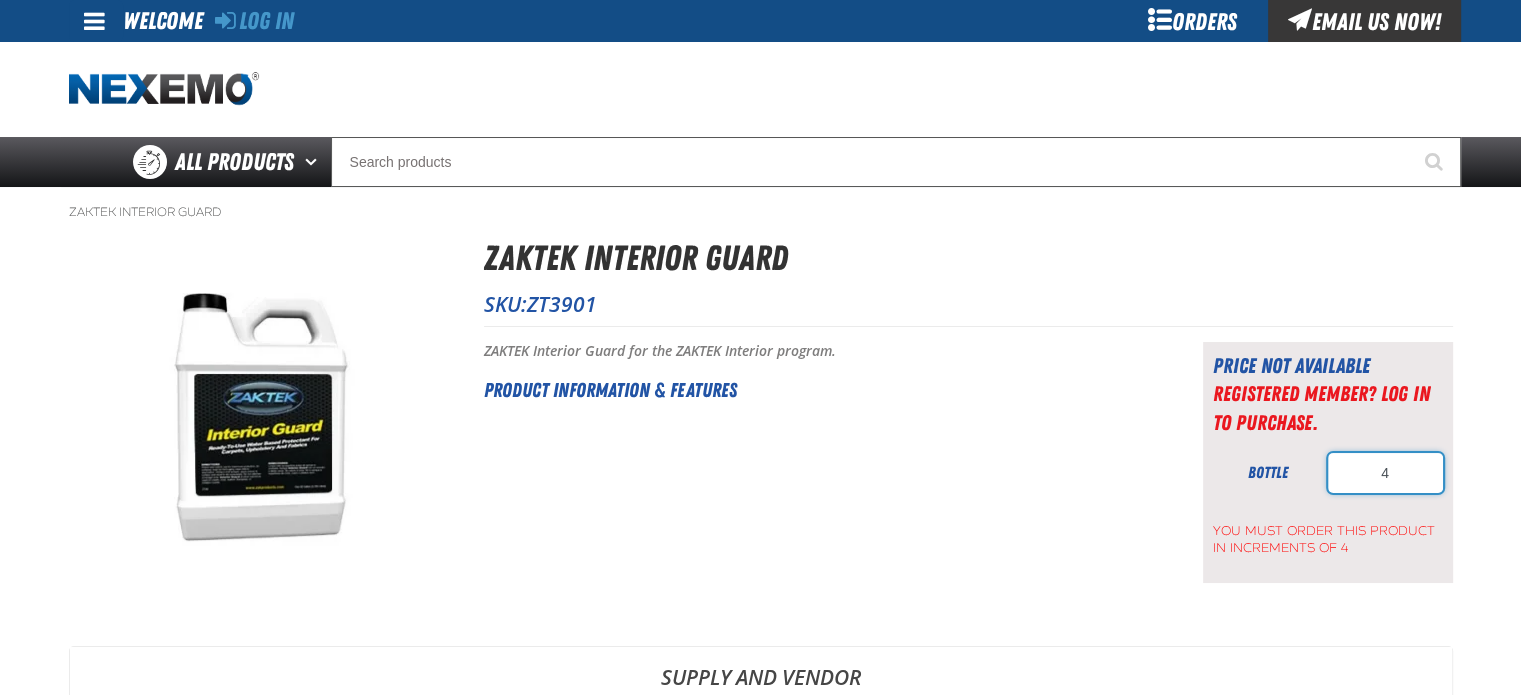 type on "4" 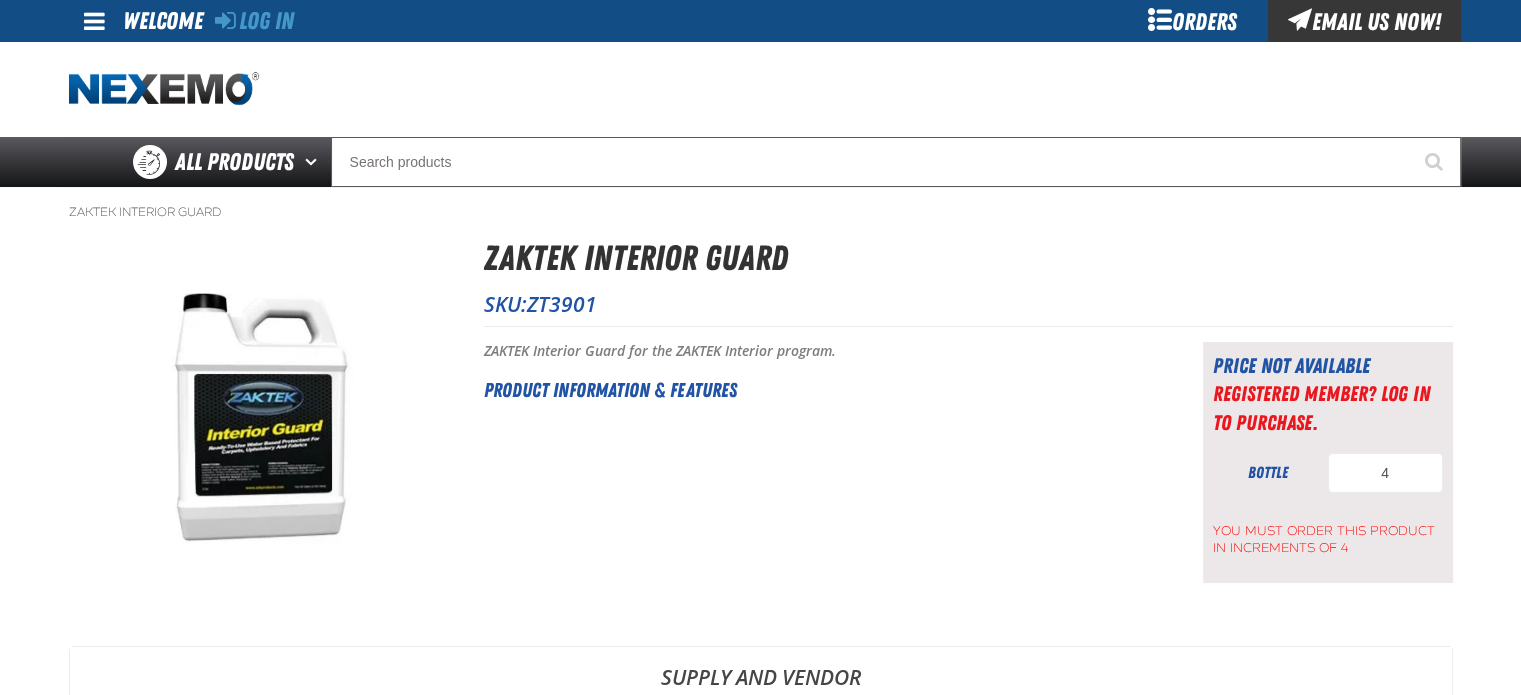 click on "Short Description:
ZAKTEK Interior Guard  for the ZAKTEK Interior program.
Product Information & Features
Price not available
Registered Member? Log In to purchase.
4" at bounding box center [968, 454] 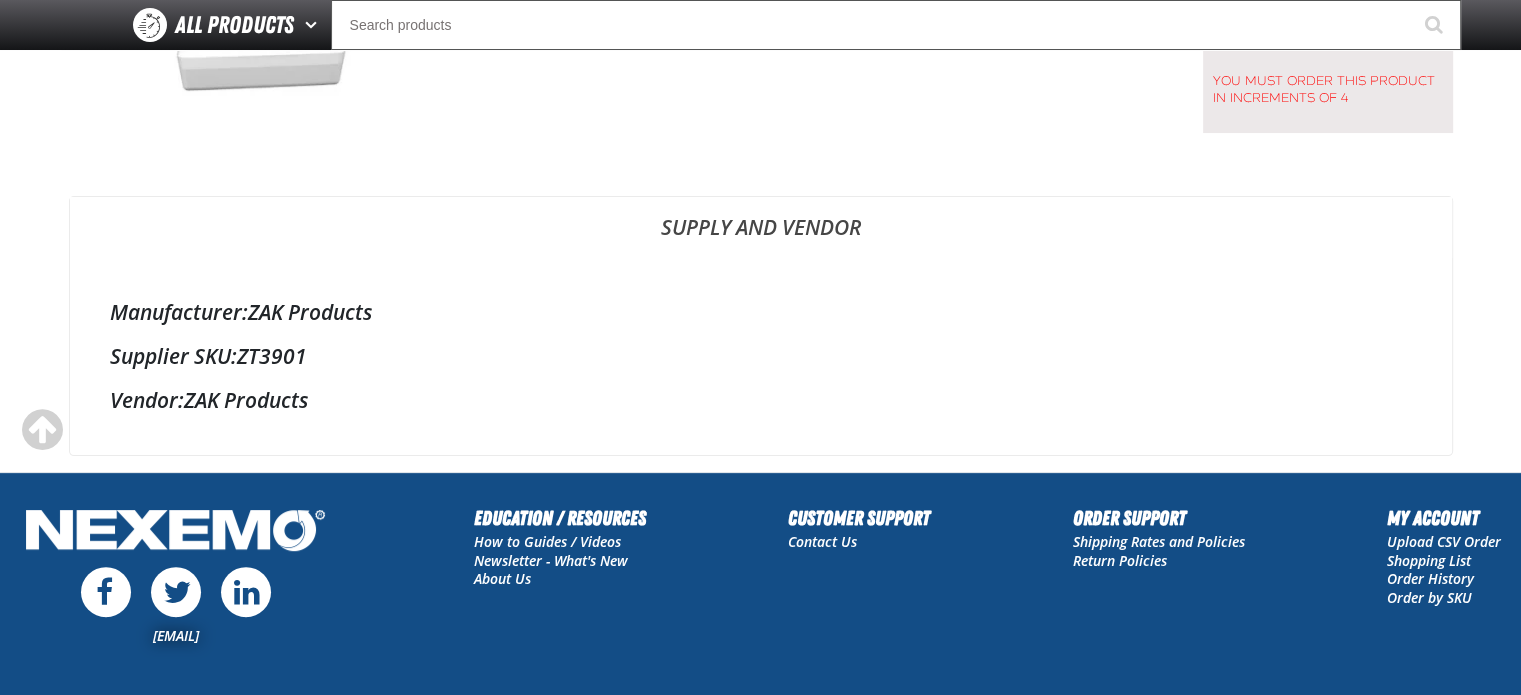 scroll, scrollTop: 100, scrollLeft: 0, axis: vertical 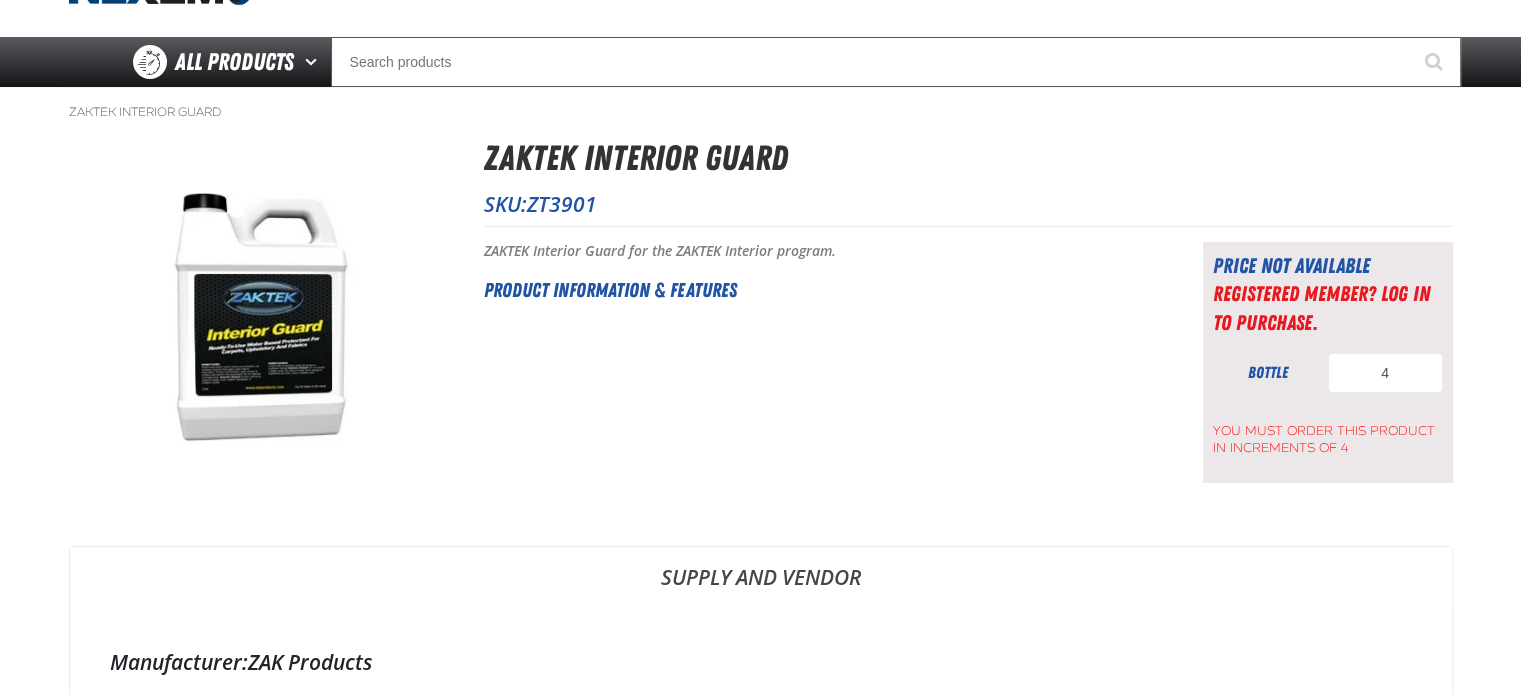 click on "Short Description:
ZAKTEK Interior Guard  for the ZAKTEK Interior program.
Product Information & Features" at bounding box center (818, 362) 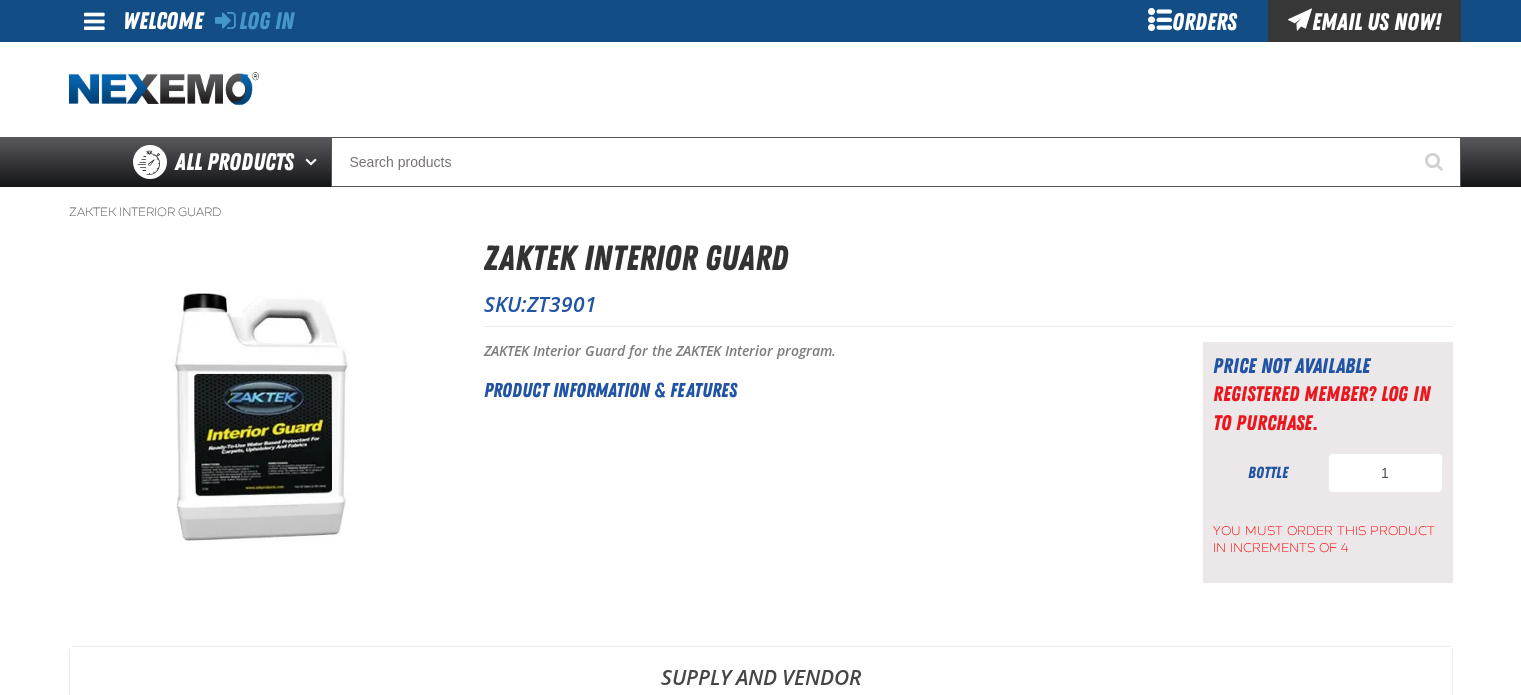 scroll, scrollTop: 0, scrollLeft: 0, axis: both 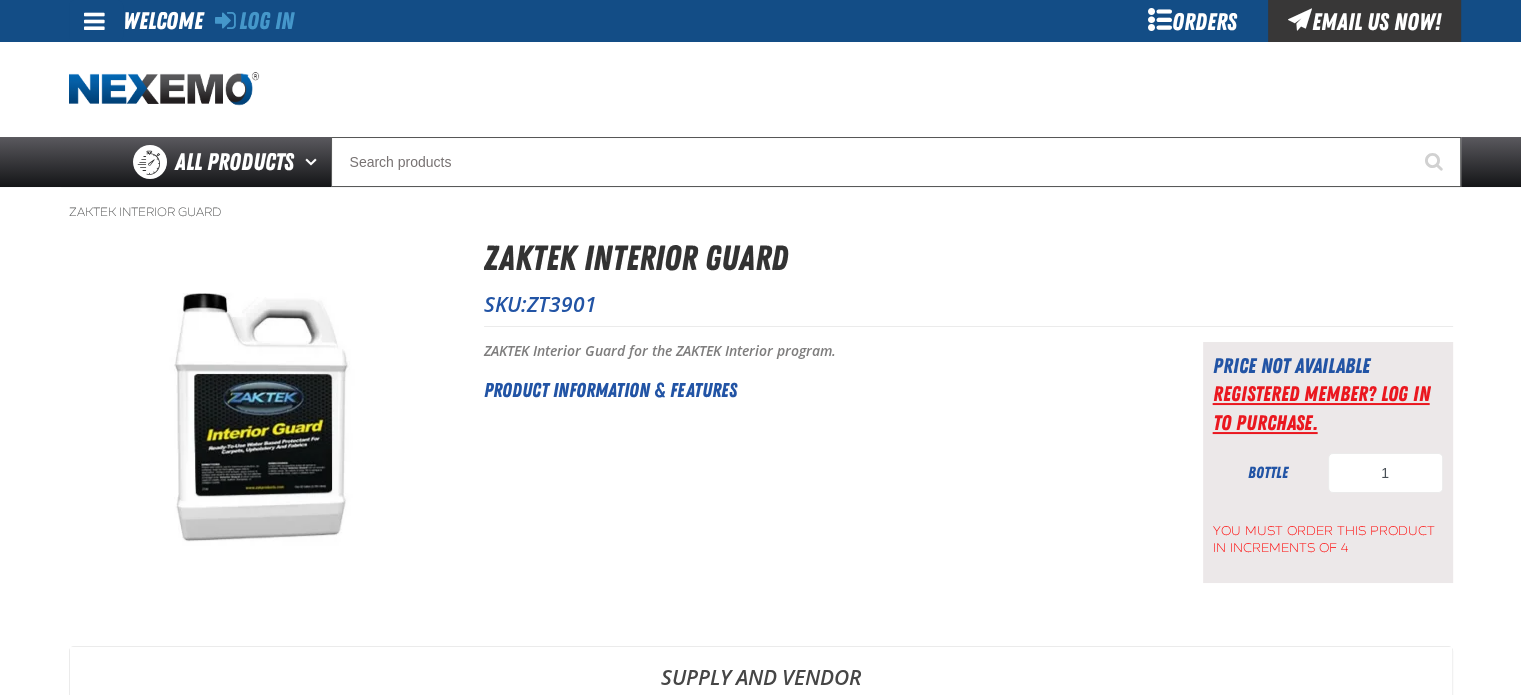 click on "Registered Member? Log In to purchase." at bounding box center (1321, 407) 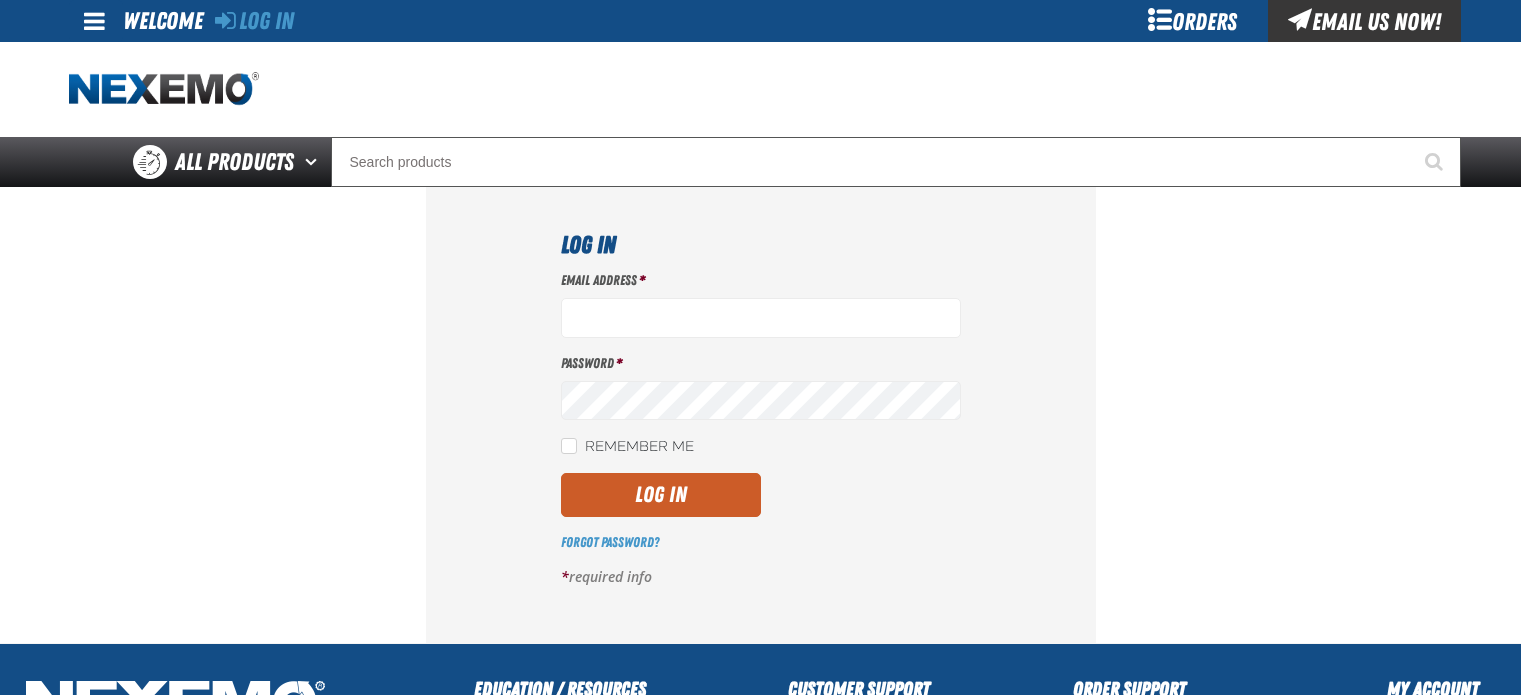 scroll, scrollTop: 0, scrollLeft: 0, axis: both 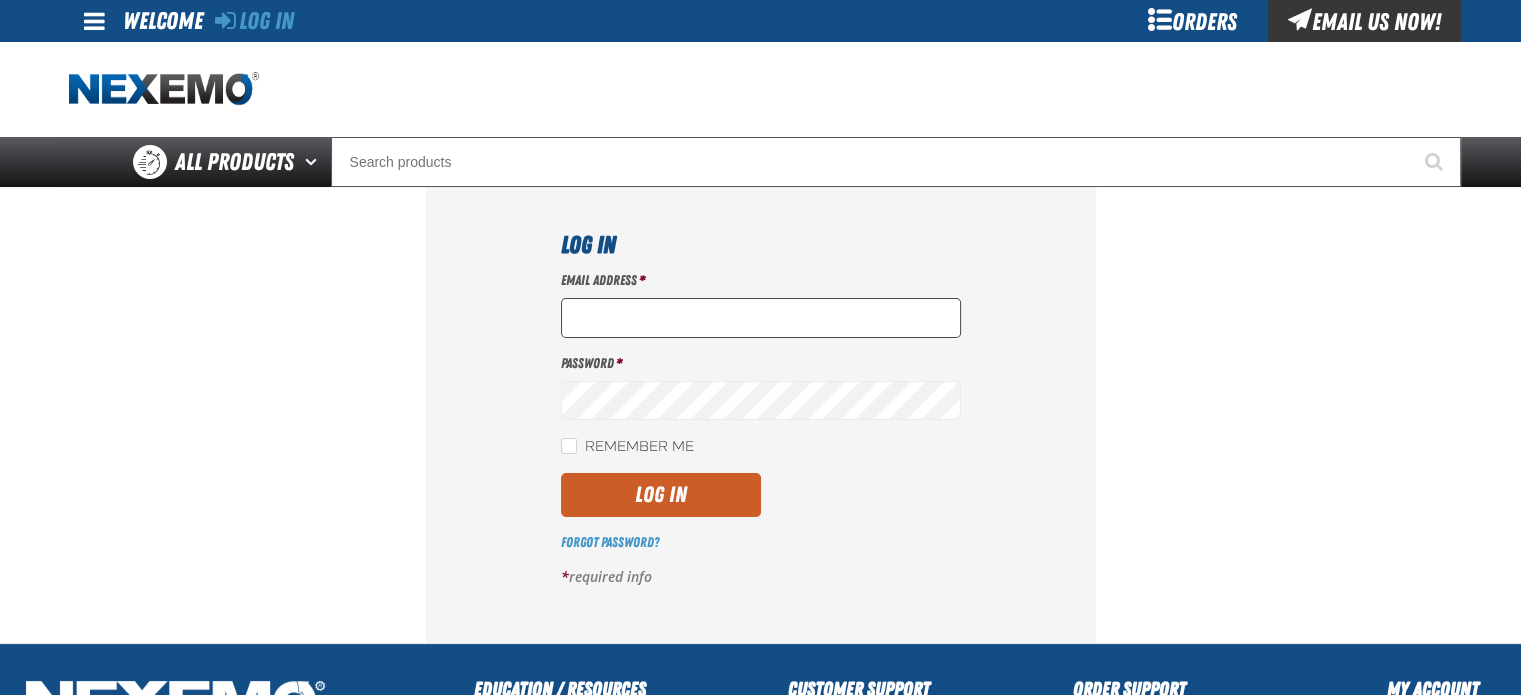 click on "Email Address *" at bounding box center (761, 318) 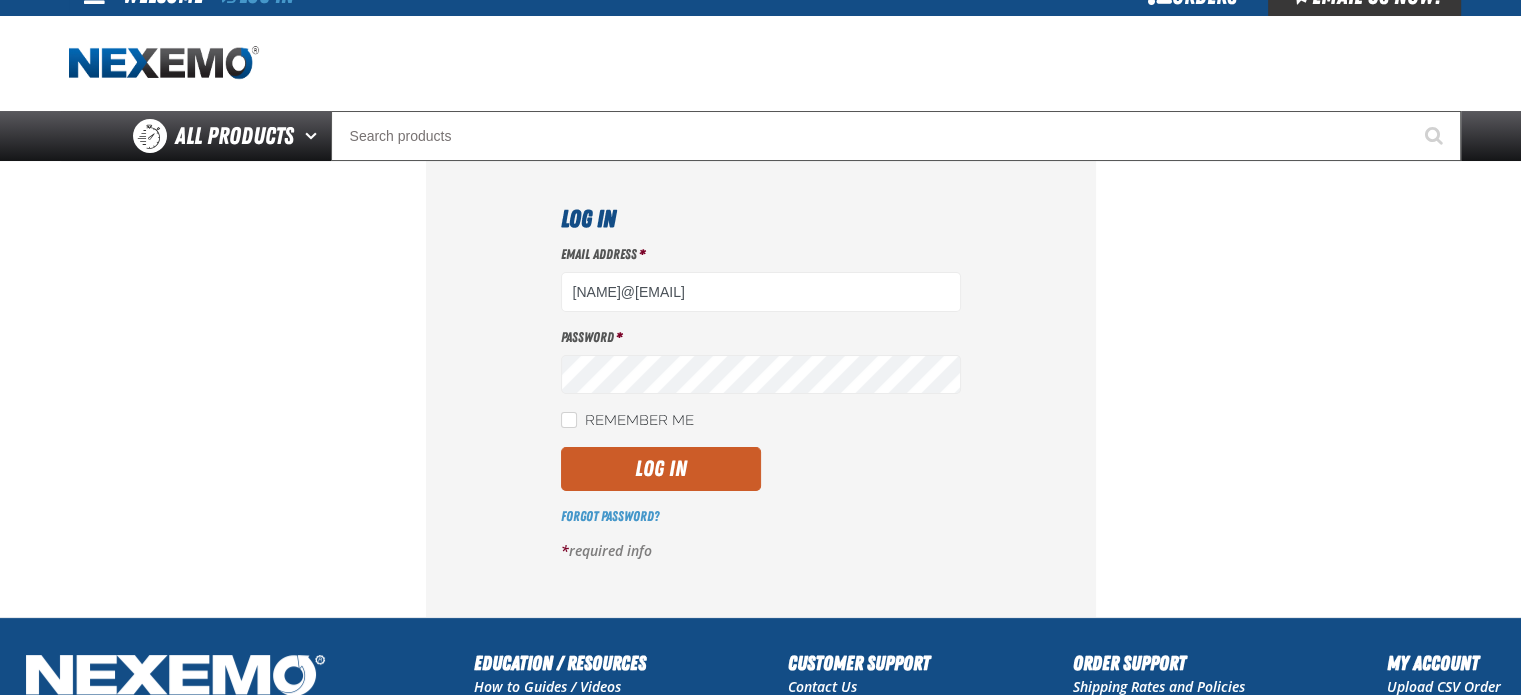 scroll, scrollTop: 0, scrollLeft: 0, axis: both 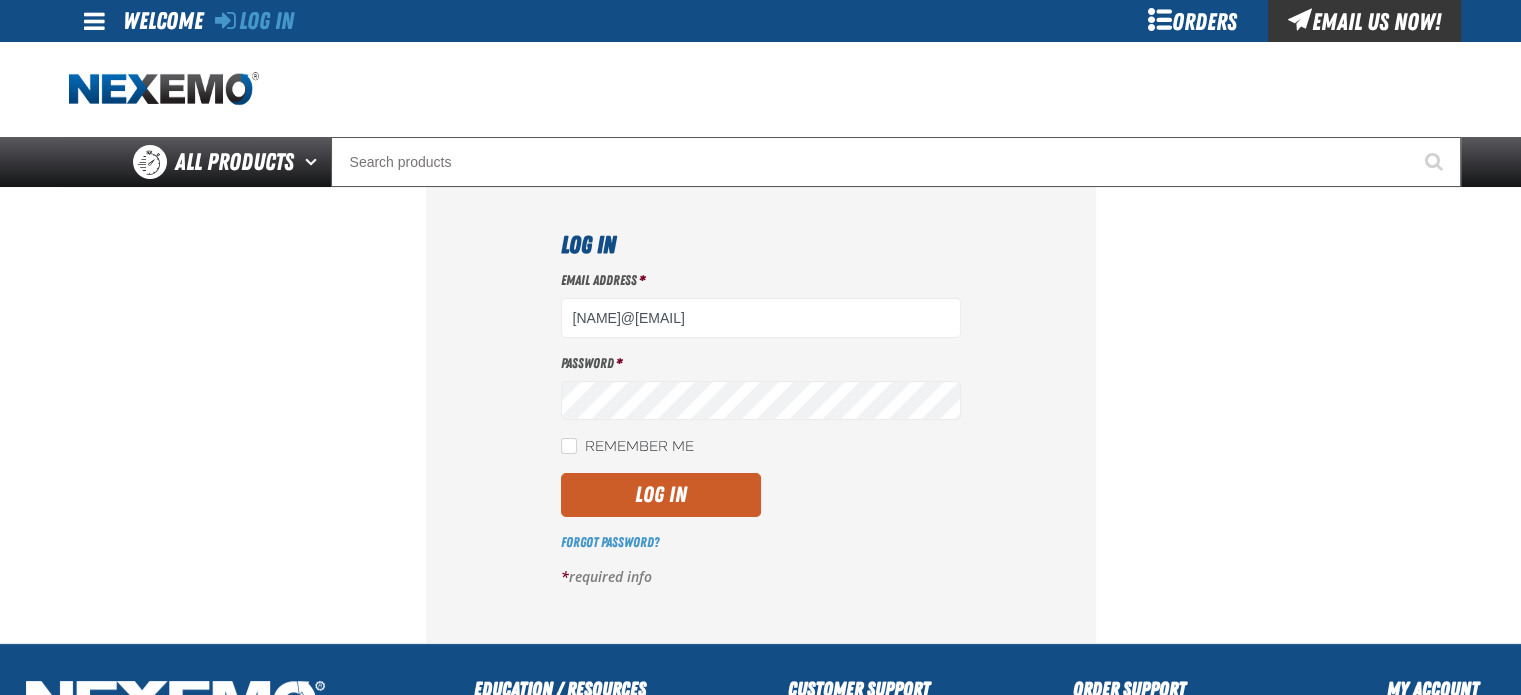 click on "Password *" at bounding box center (761, 387) 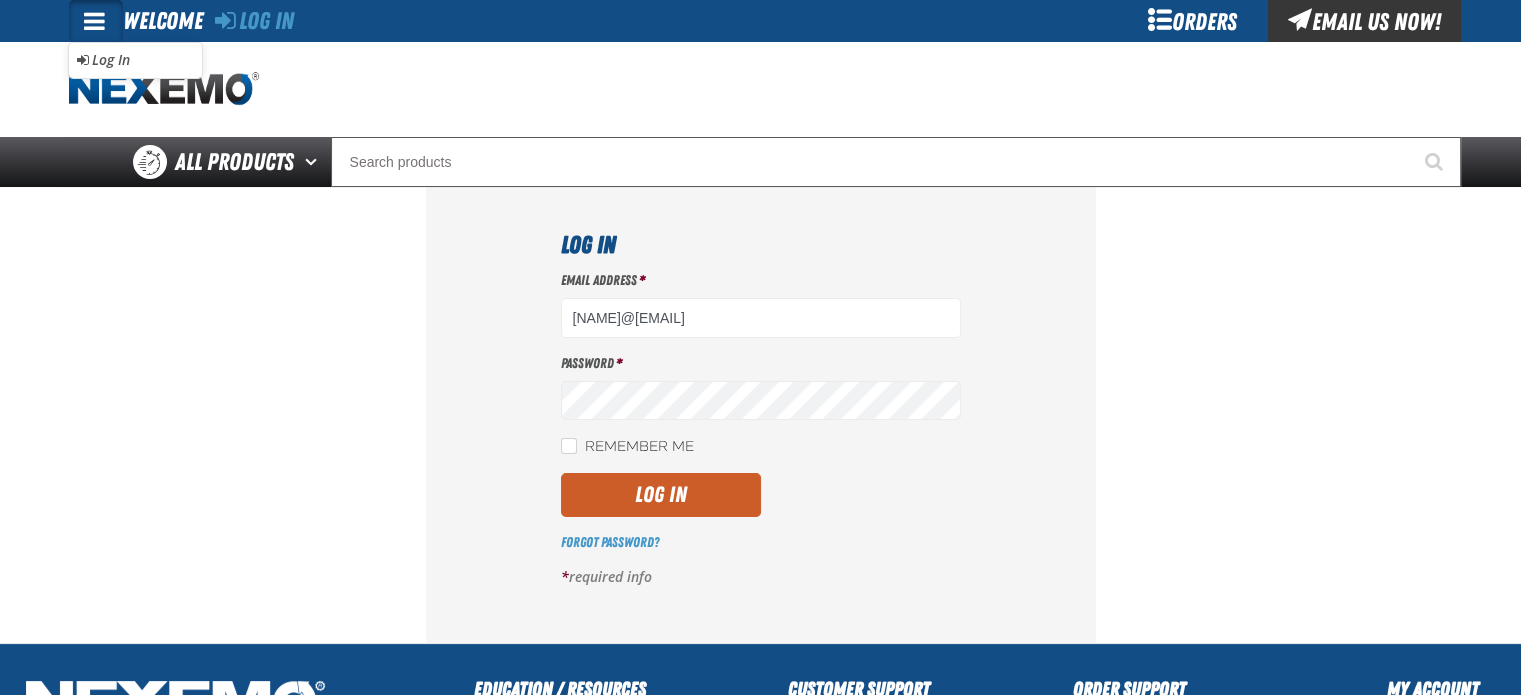 click at bounding box center [761, 89] 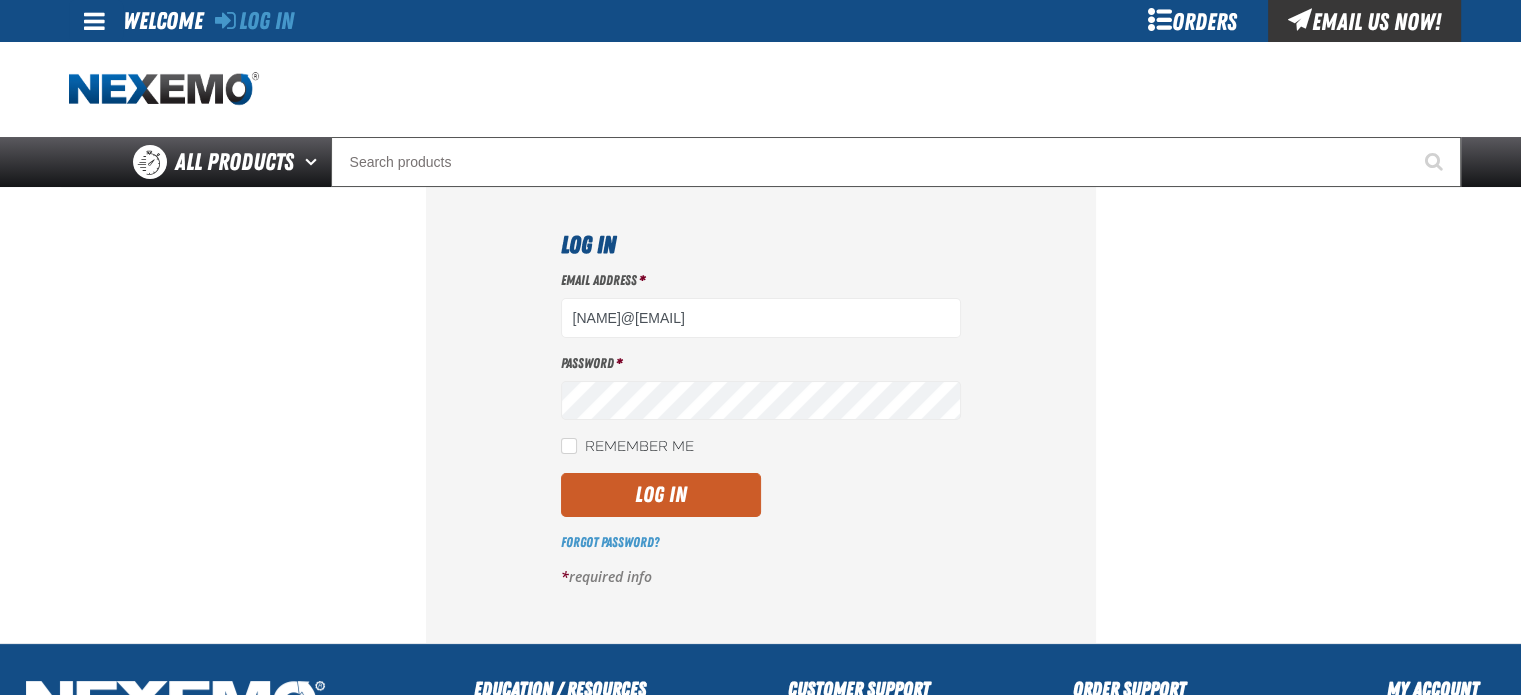 click on "Orders" at bounding box center [1193, 21] 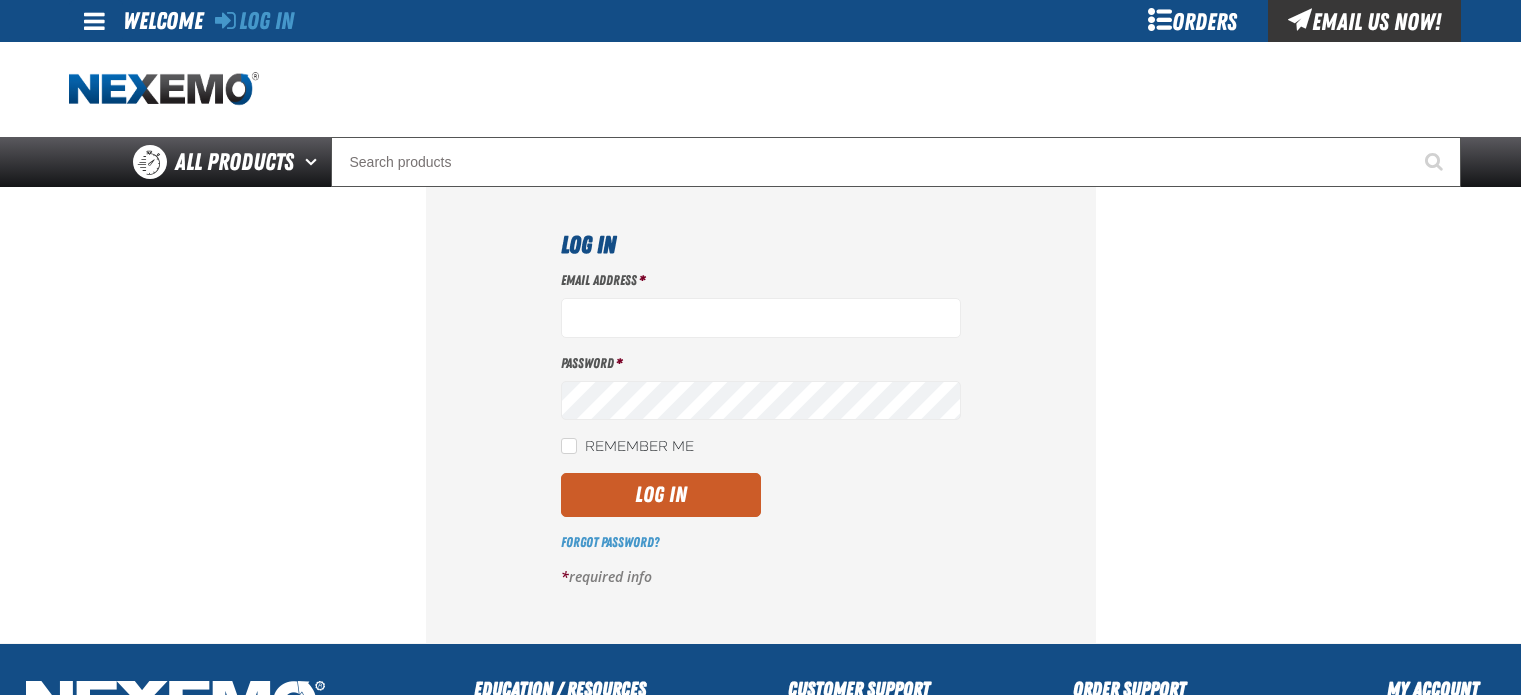 scroll, scrollTop: 0, scrollLeft: 0, axis: both 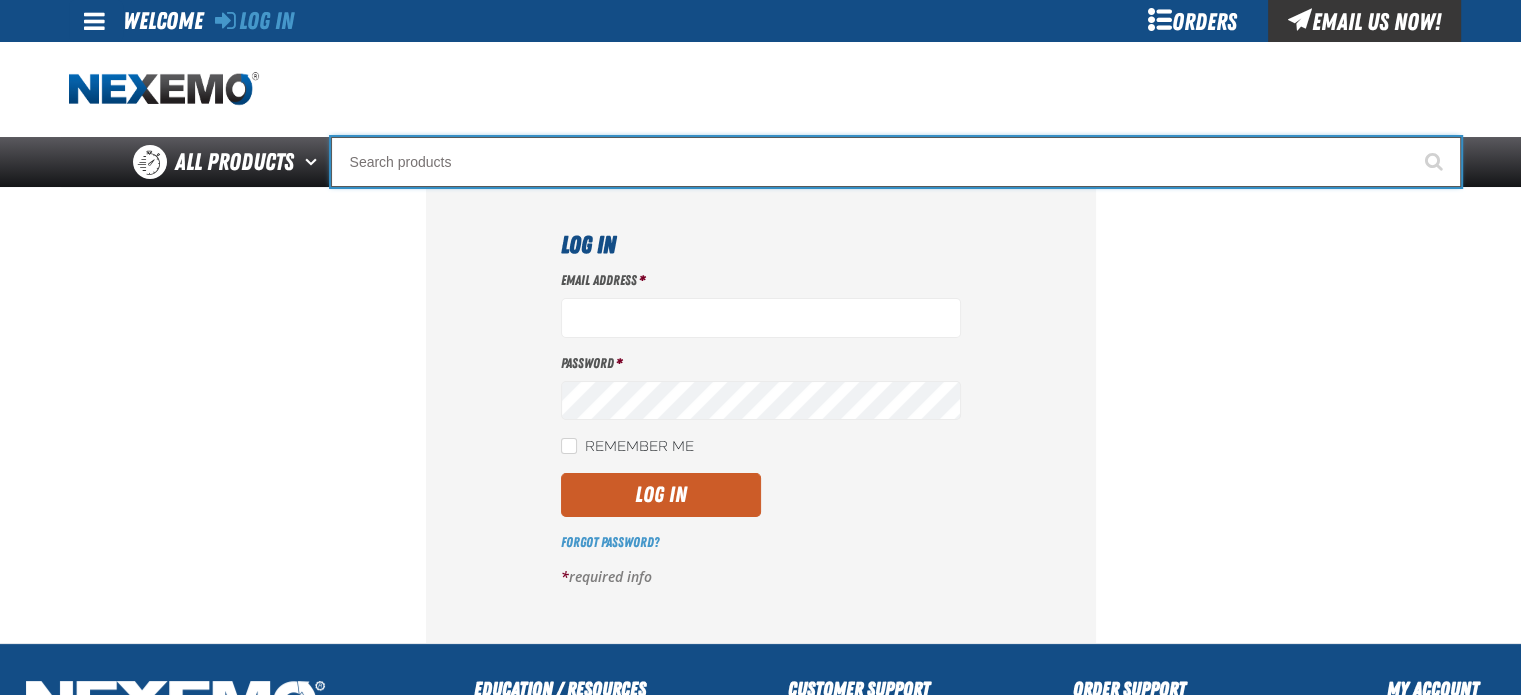 click at bounding box center [896, 162] 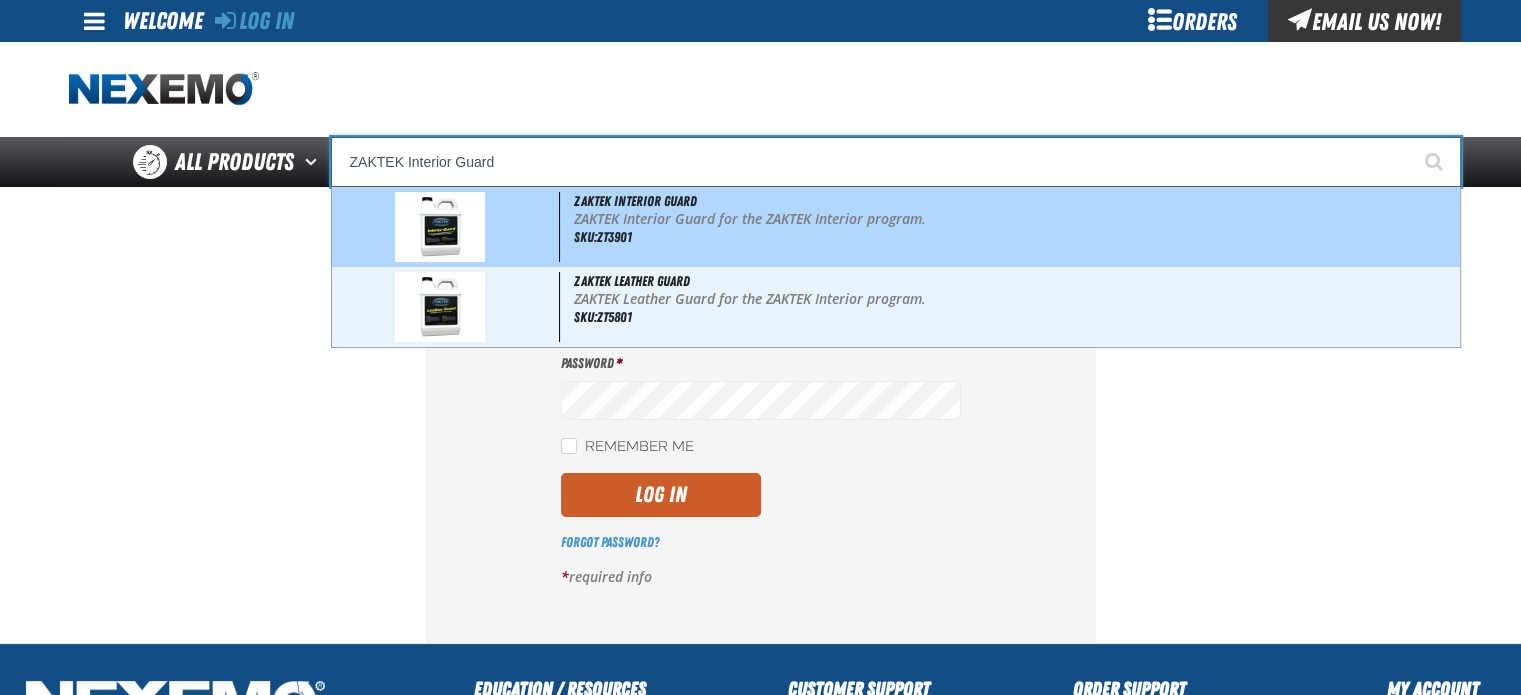 click on "ZAKTEK Interior Guard ZAKTEK Interior Guard for the ZAKTEK Interior program. SKU:ZT3901" at bounding box center [896, 227] 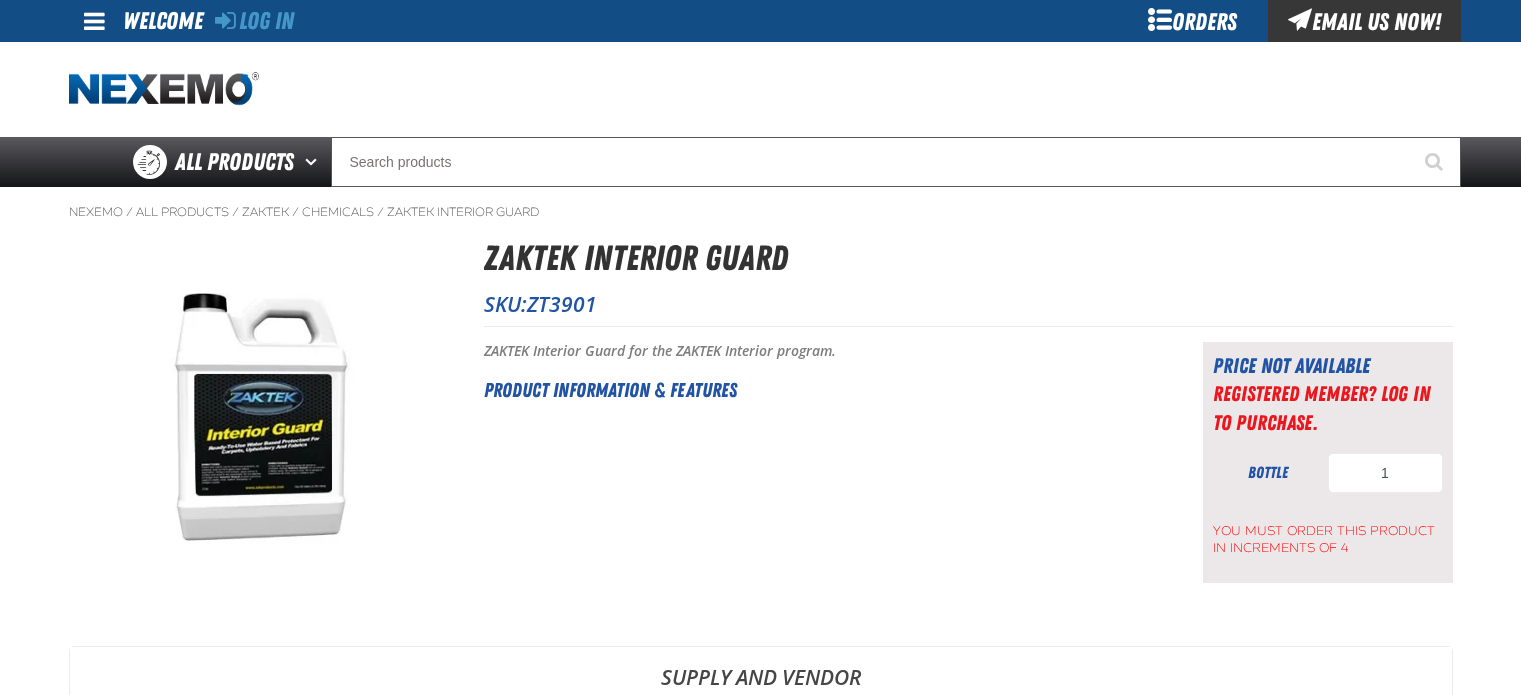 scroll, scrollTop: 0, scrollLeft: 0, axis: both 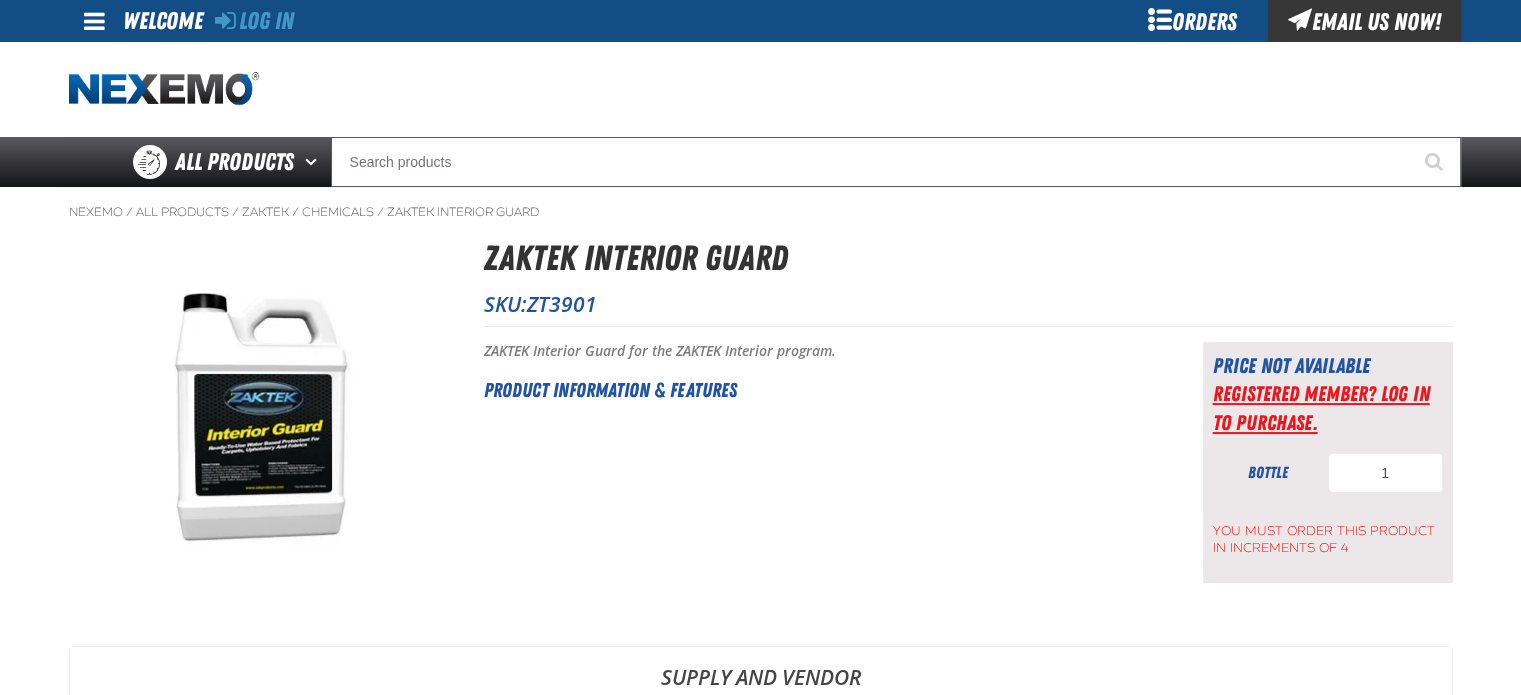 click on "Registered Member? Log In to purchase." at bounding box center [1321, 407] 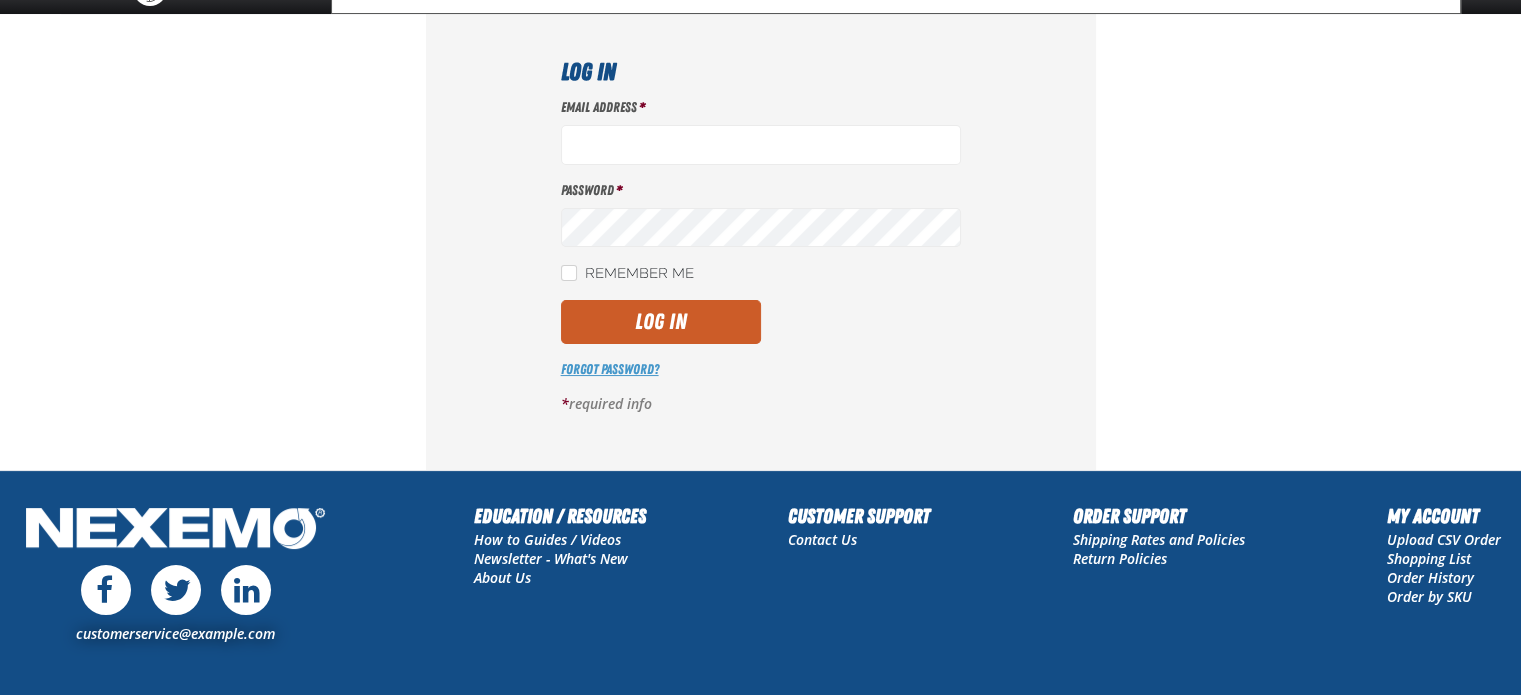 scroll, scrollTop: 281, scrollLeft: 0, axis: vertical 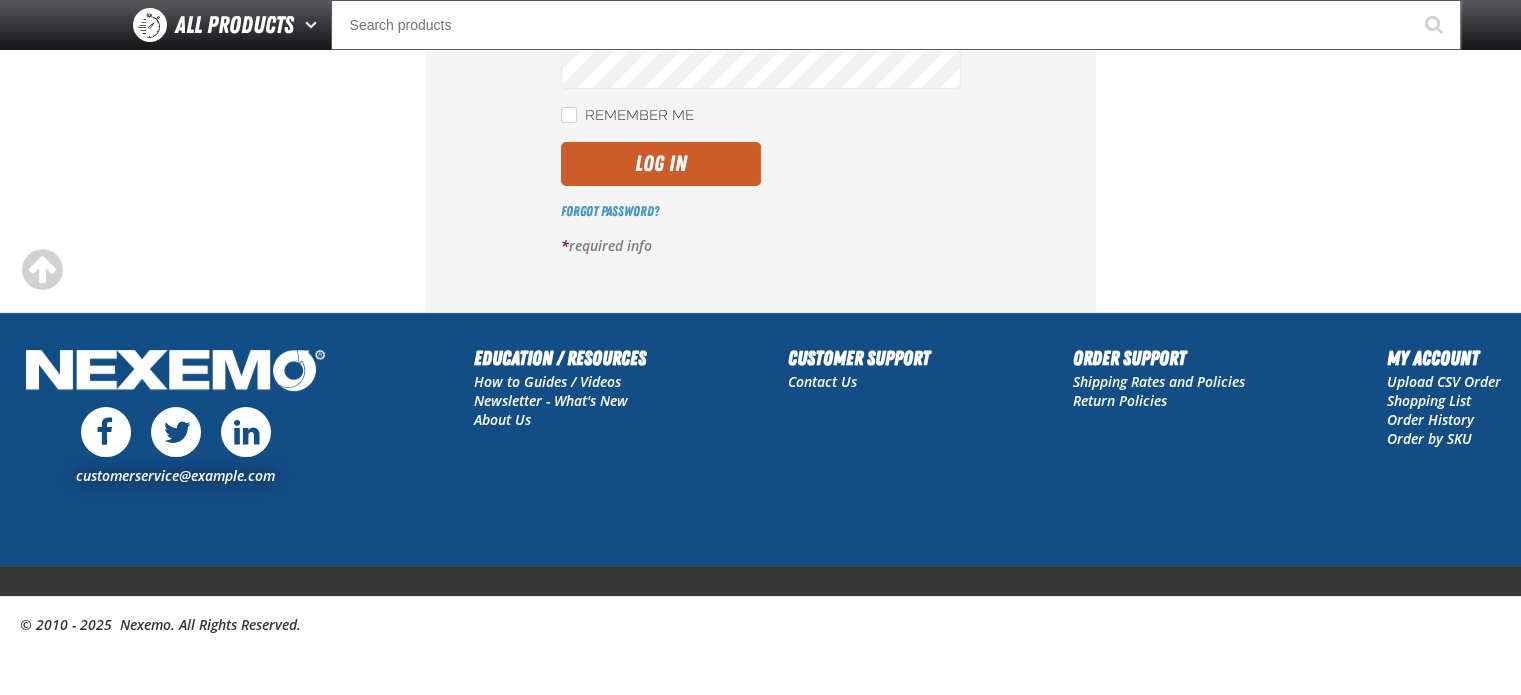 click at bounding box center (106, 432) 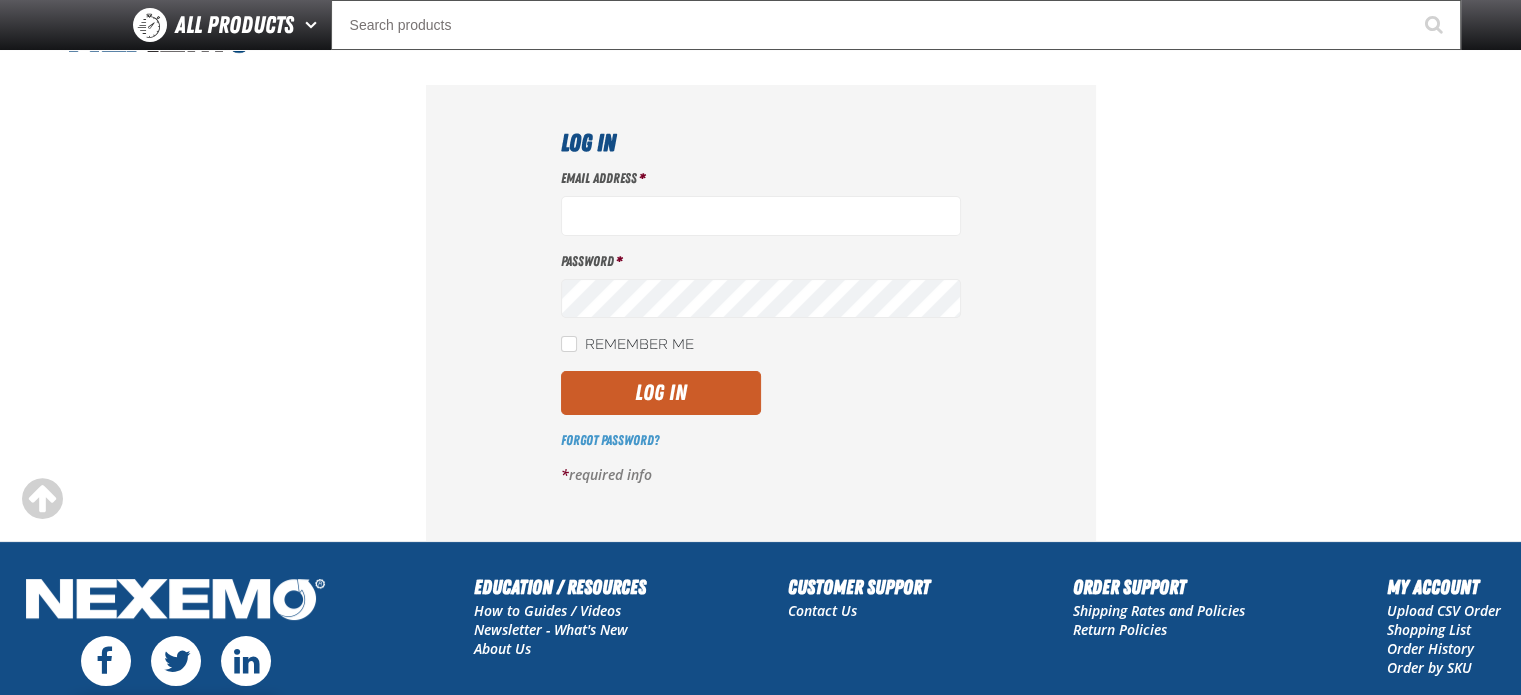 scroll, scrollTop: 0, scrollLeft: 0, axis: both 